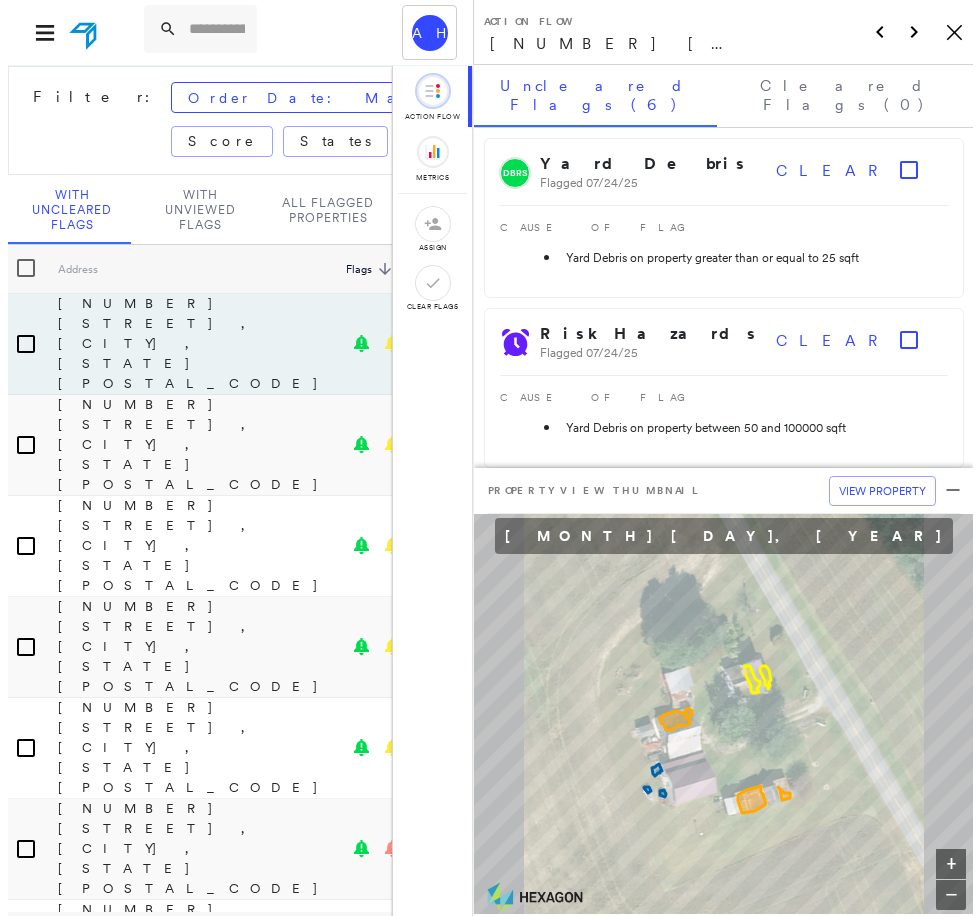scroll, scrollTop: 0, scrollLeft: 0, axis: both 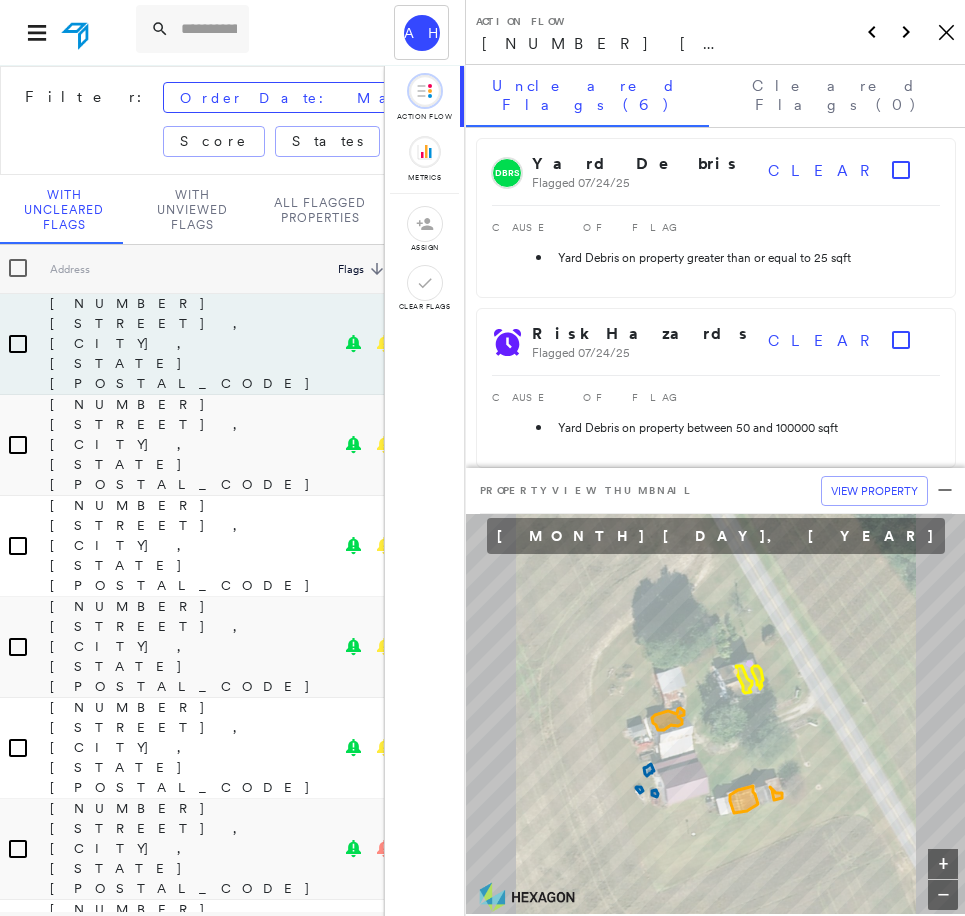 click on "Icon_Closemodal" 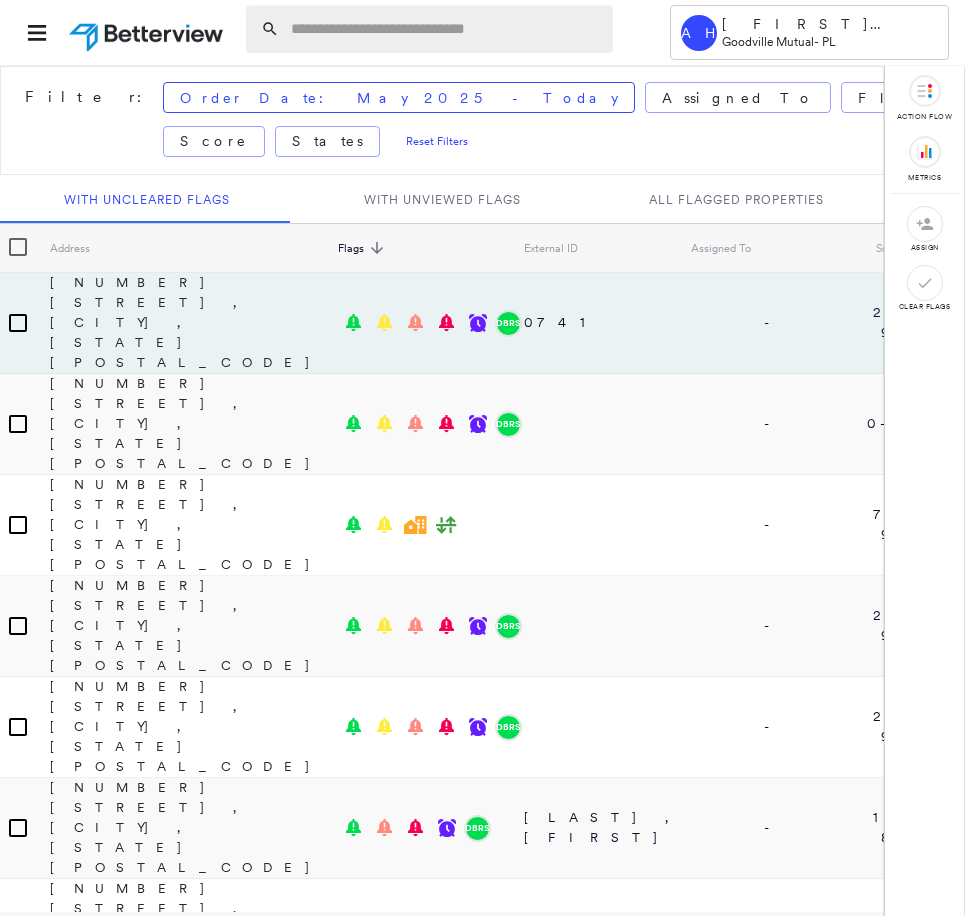 click at bounding box center [446, 29] 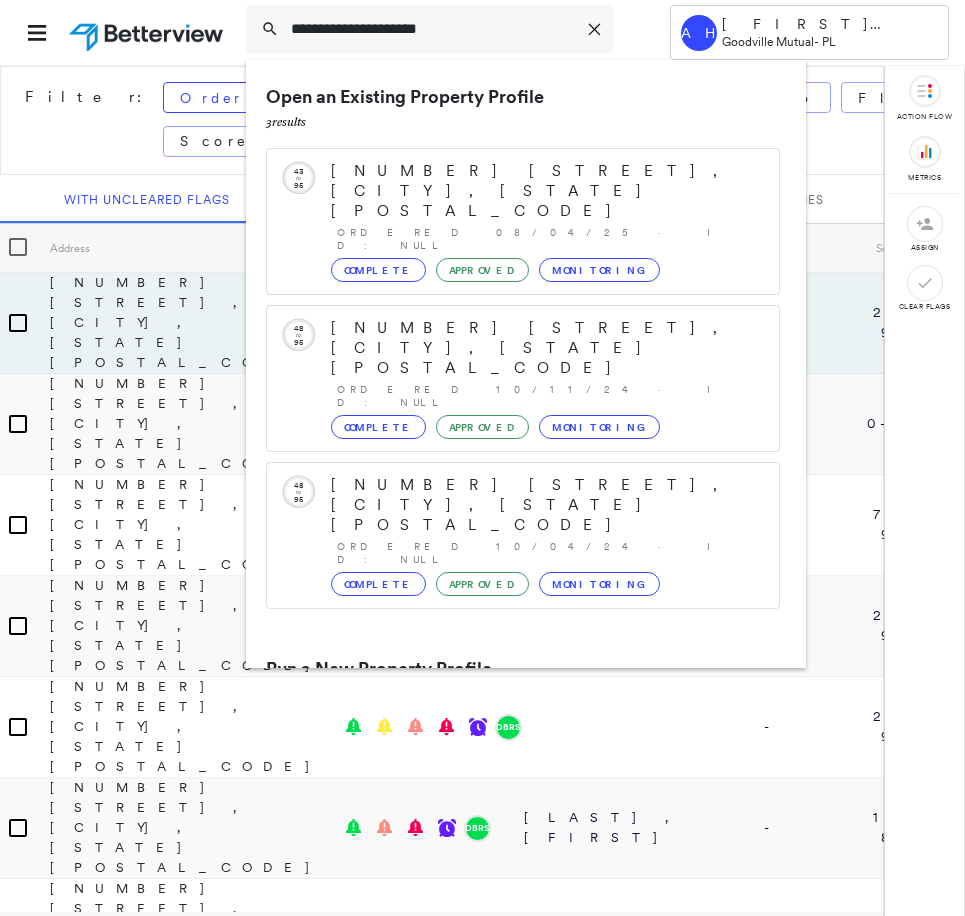 type on "**********" 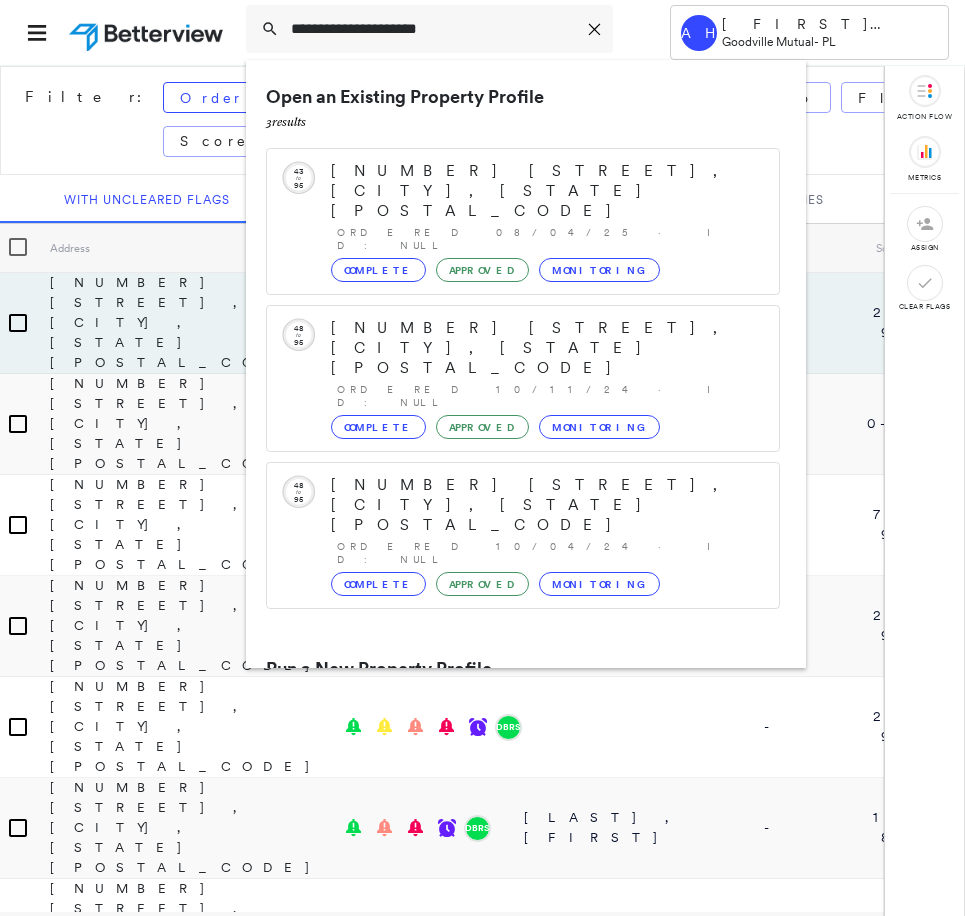 click on "[NUMBER] [STREET], [CITY], [STATE] [POSTAL_CODE] Group Created with Sketch." at bounding box center (523, 745) 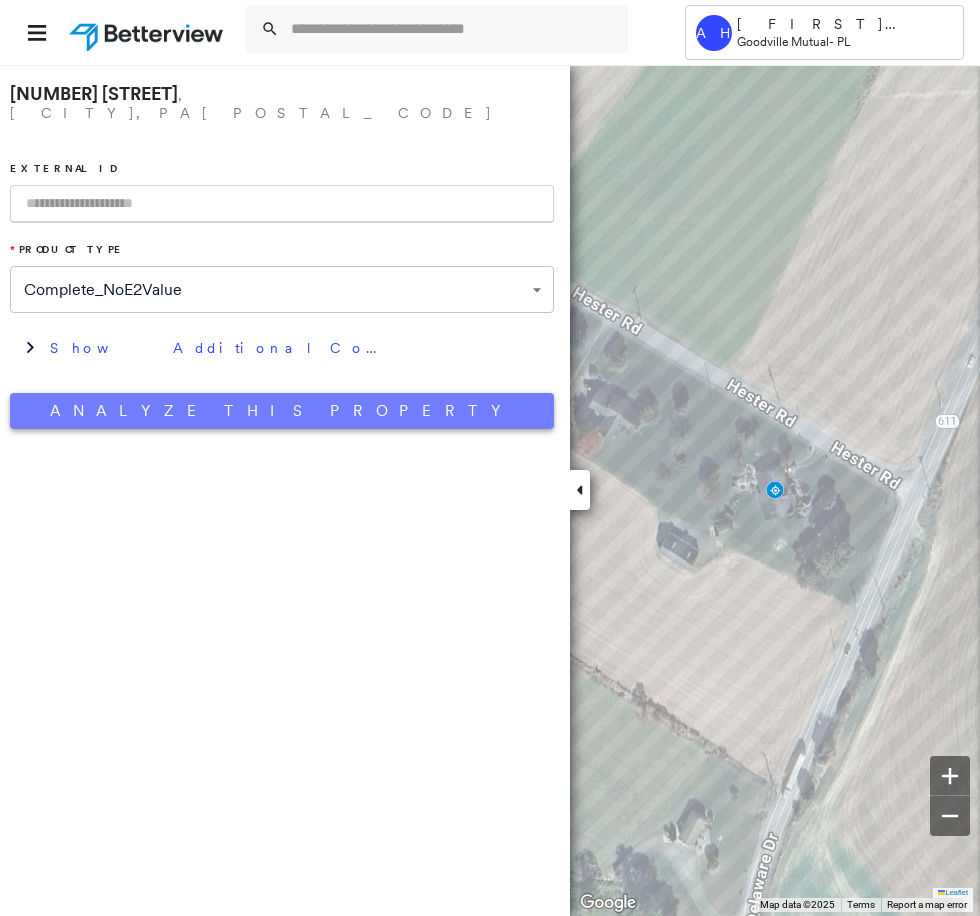 click on "Analyze This Property" at bounding box center (282, 411) 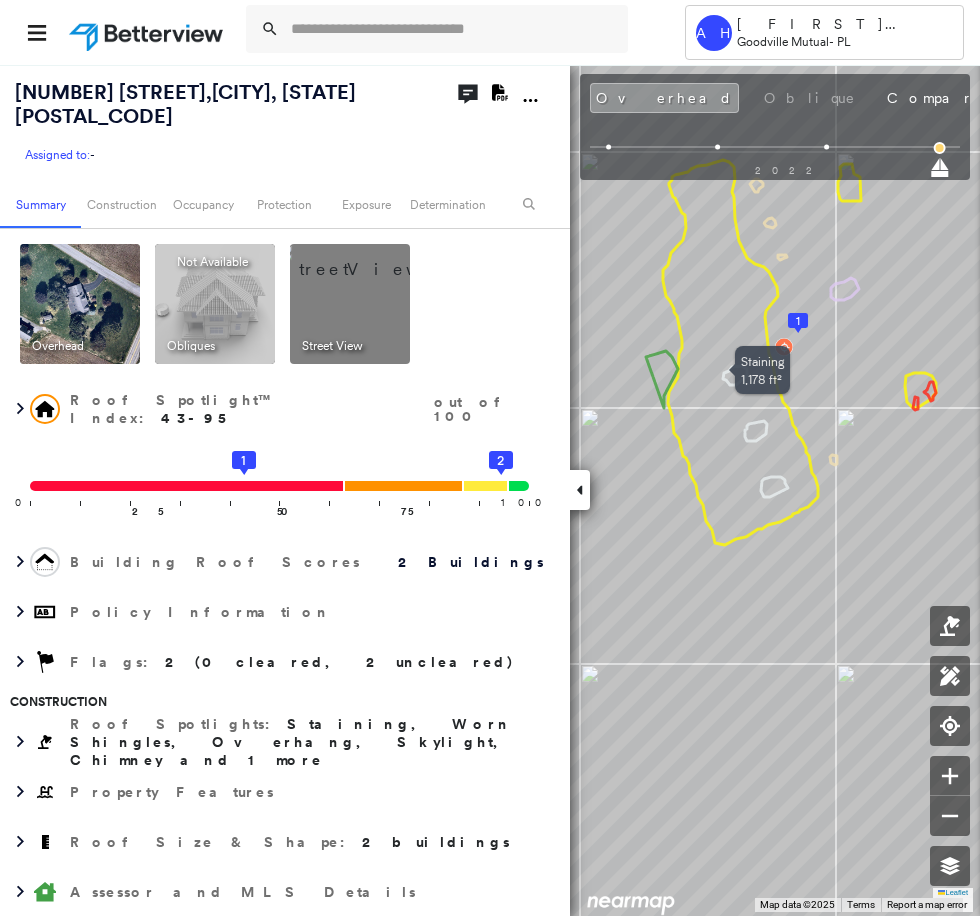 drag, startPoint x: 753, startPoint y: 498, endPoint x: 763, endPoint y: 533, distance: 36.40055 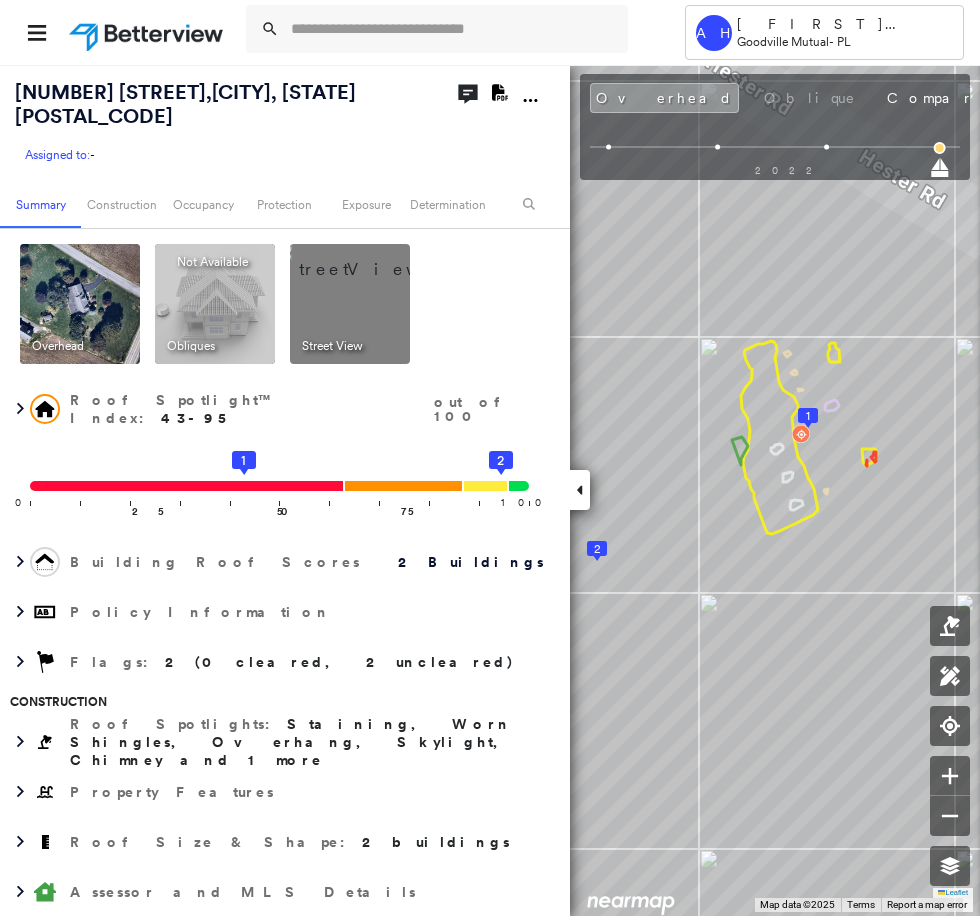 click 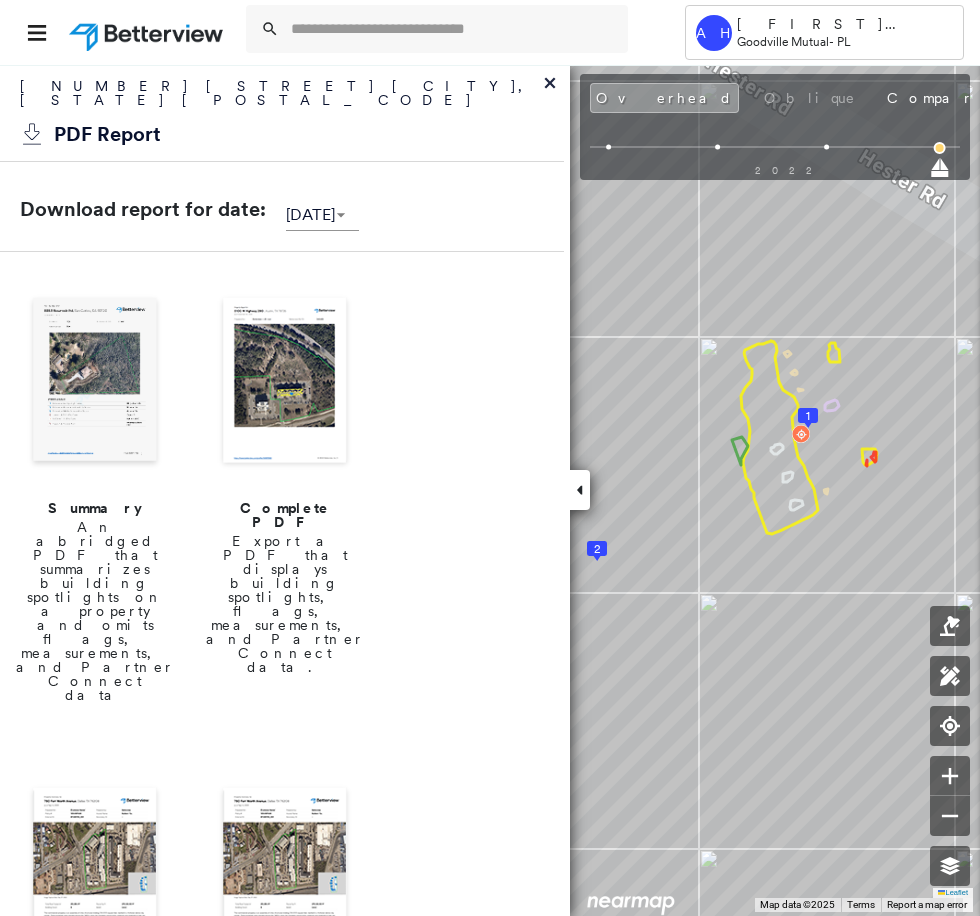 click at bounding box center [285, 382] 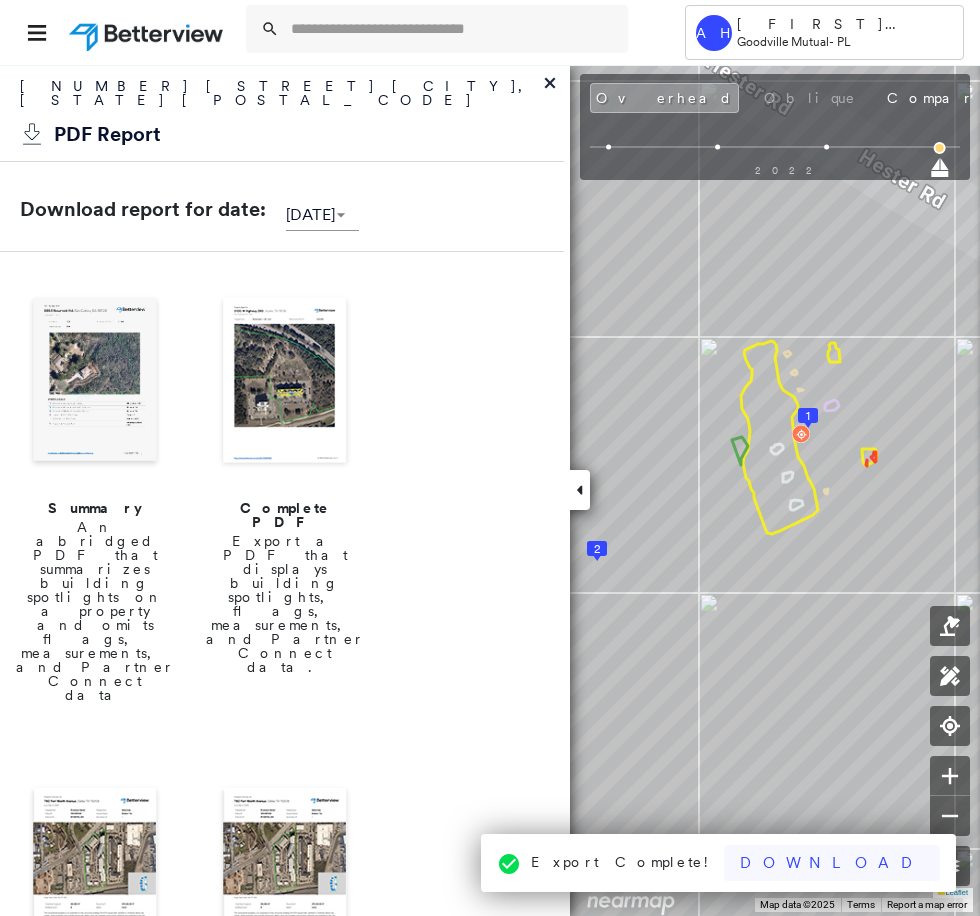 click on "Download" at bounding box center (832, 863) 